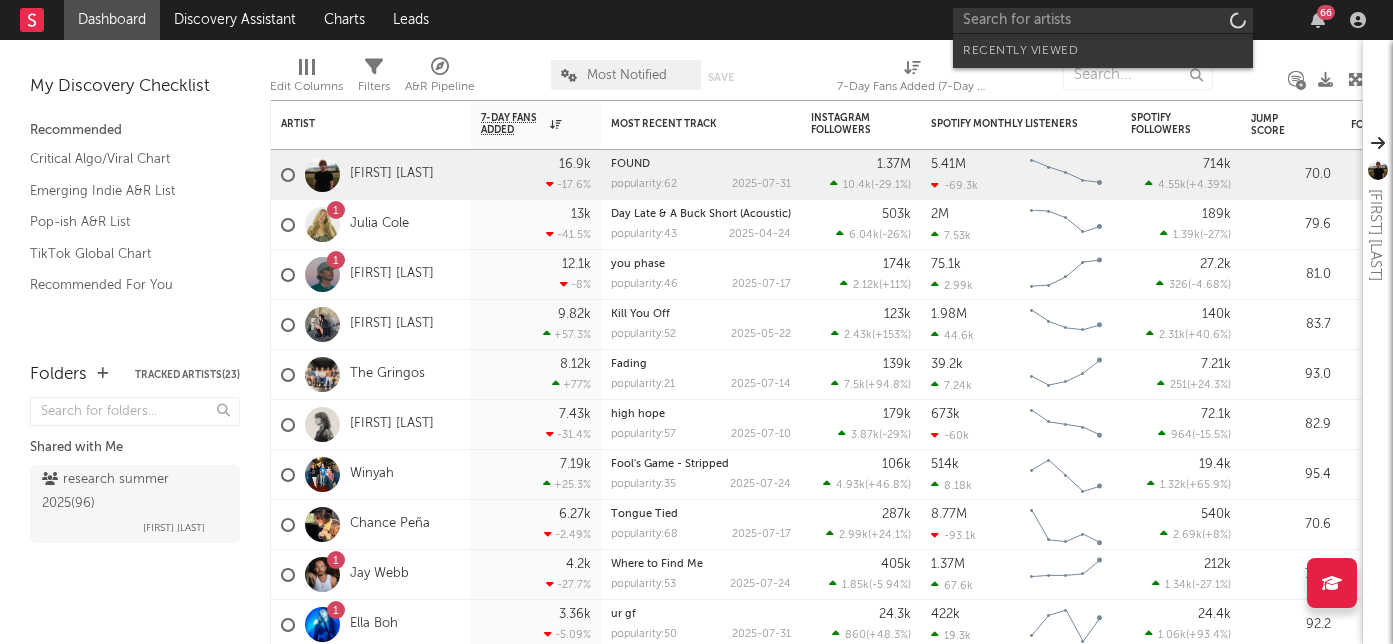 scroll, scrollTop: 0, scrollLeft: 0, axis: both 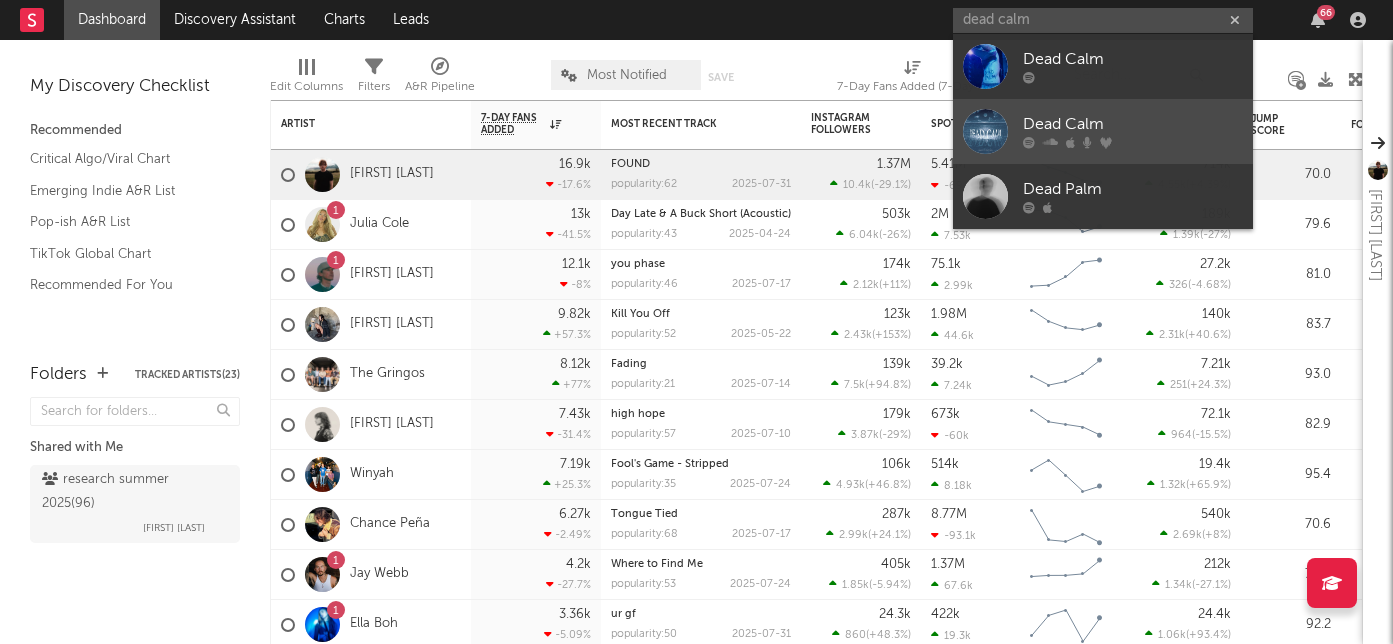 type on "dead calm" 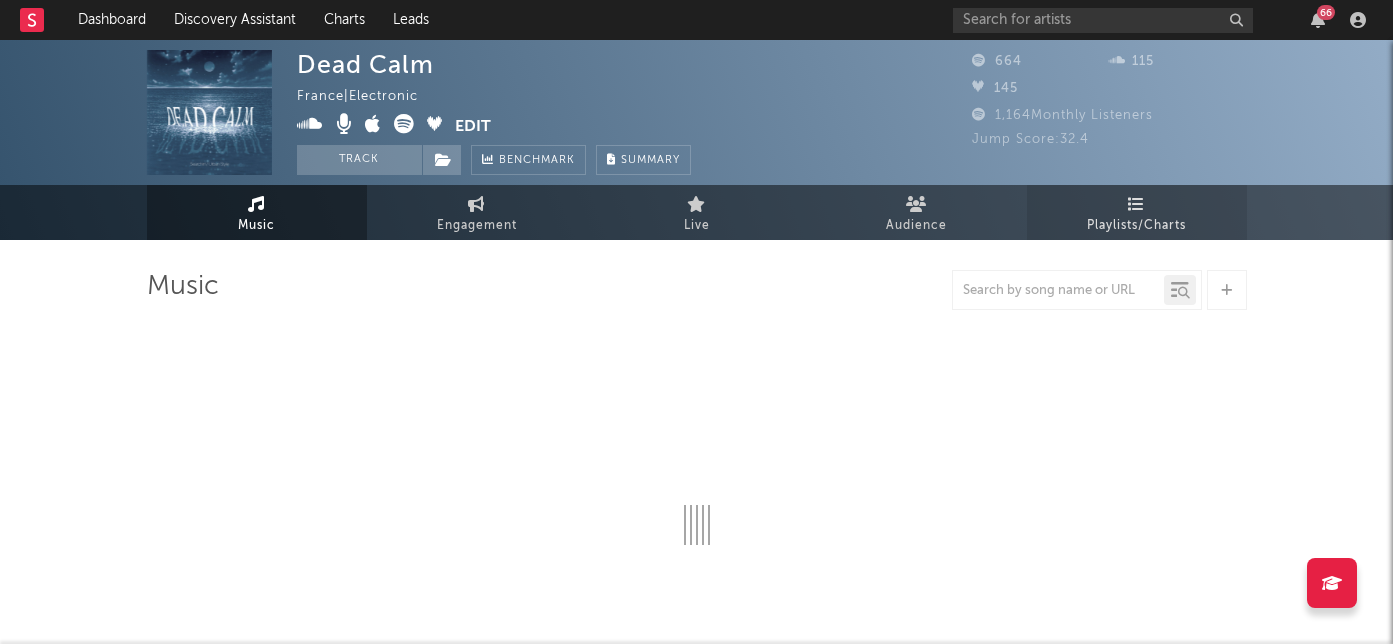 select on "1w" 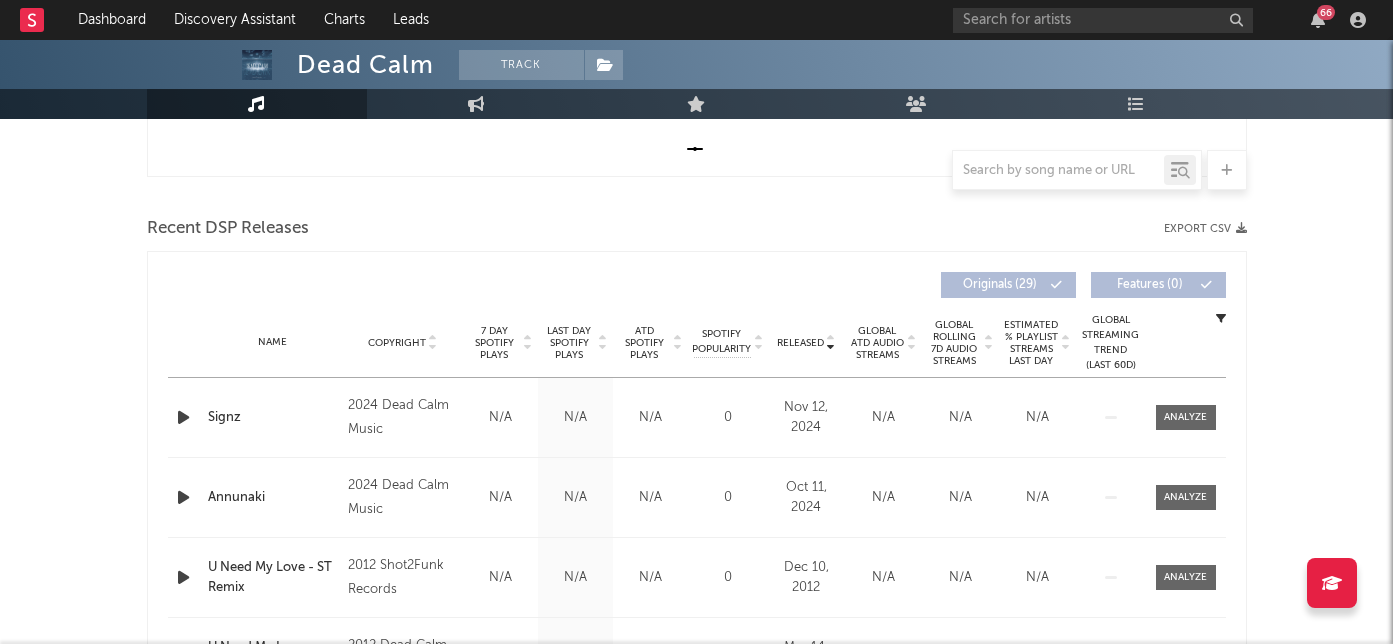 scroll, scrollTop: 635, scrollLeft: 0, axis: vertical 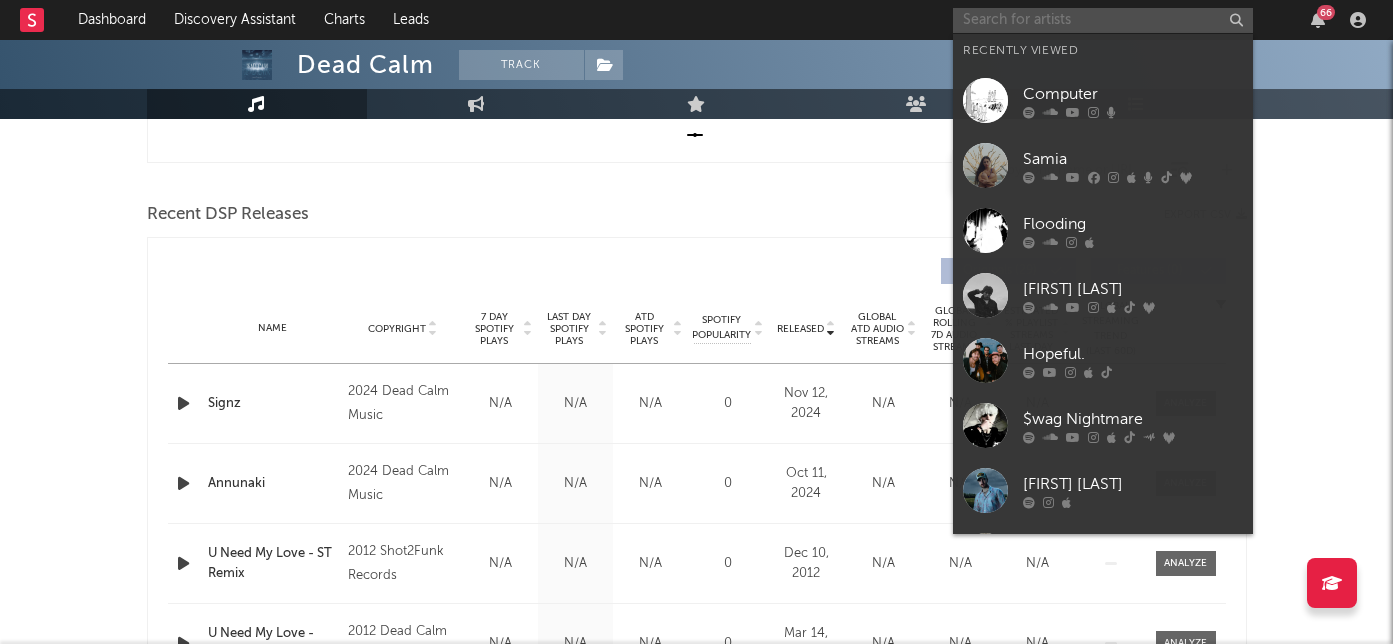 click at bounding box center (1103, 20) 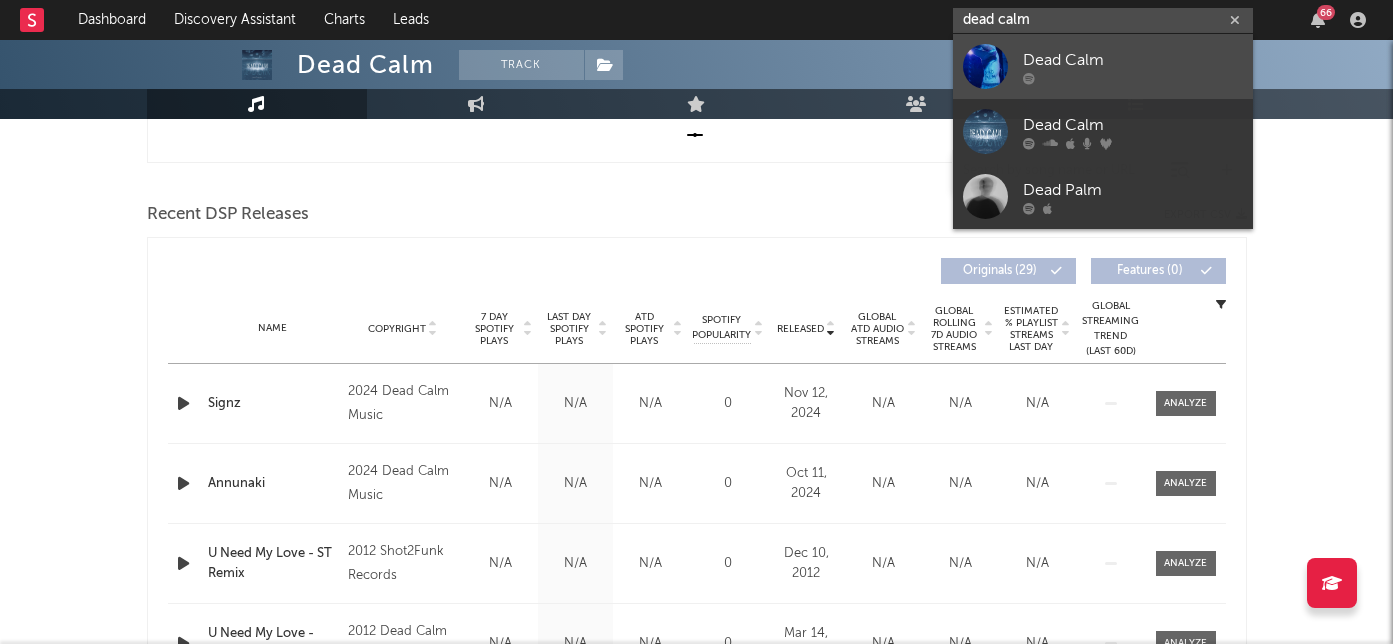 type on "dead calm" 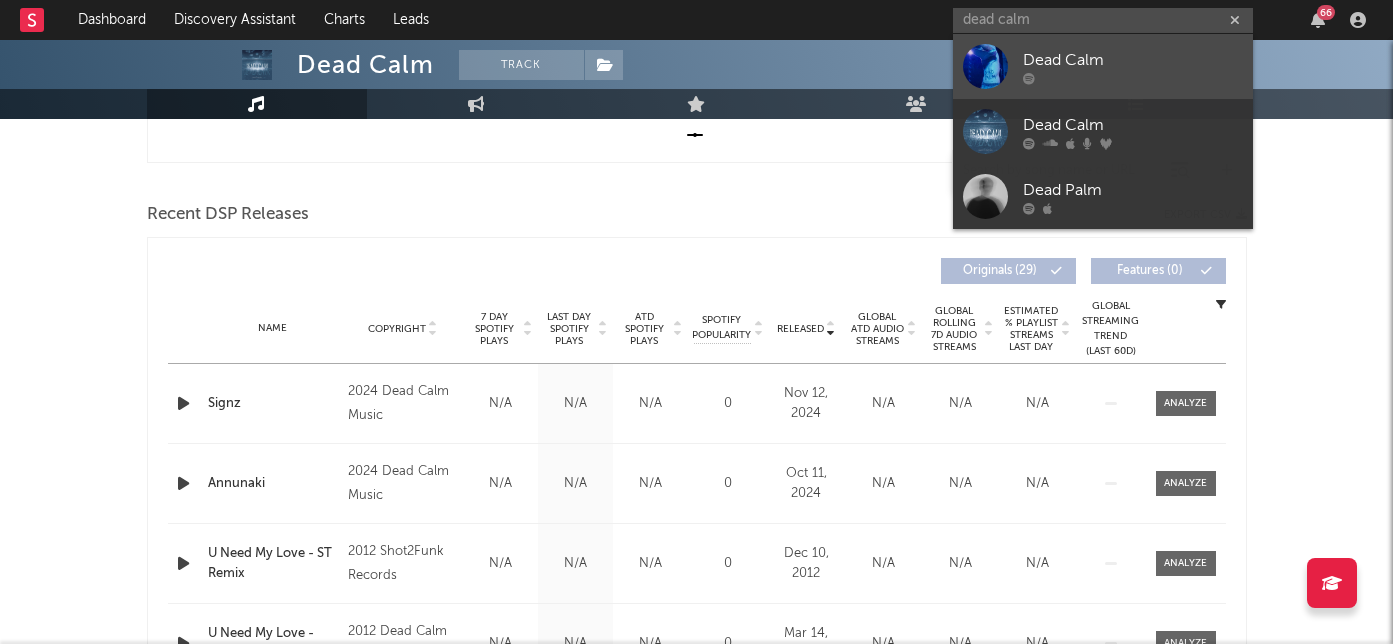 click on "Dead Calm" at bounding box center (1133, 60) 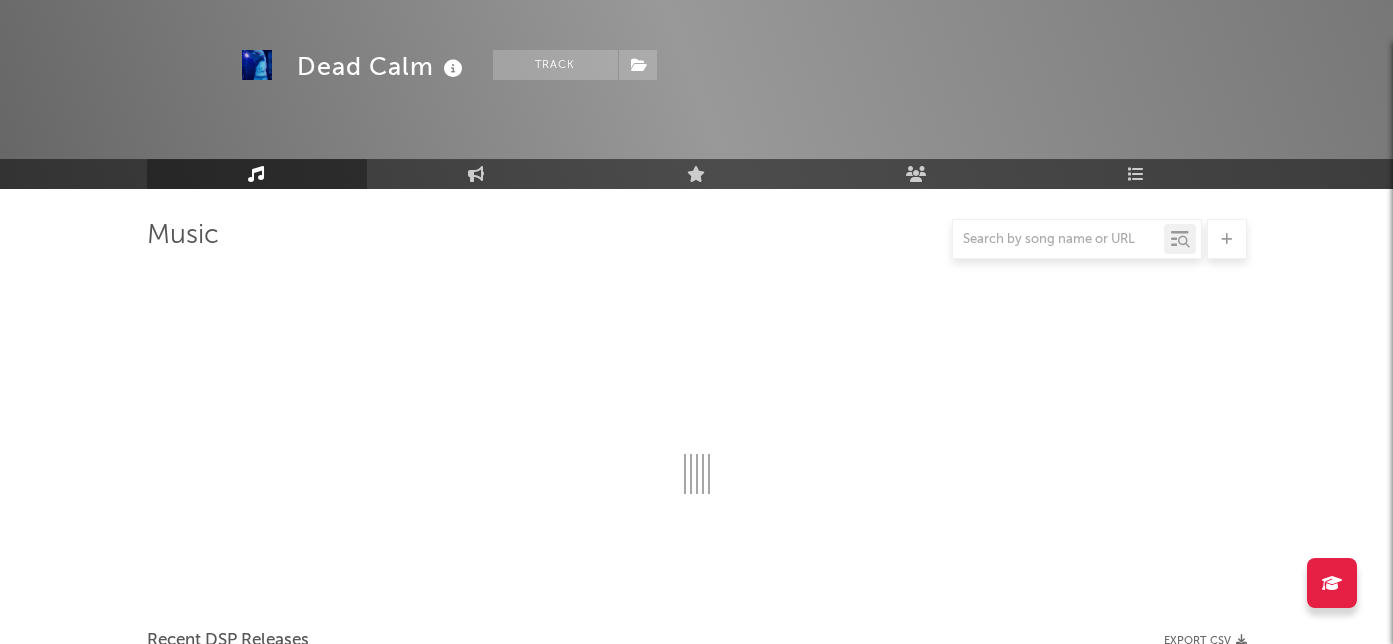 scroll, scrollTop: 635, scrollLeft: 0, axis: vertical 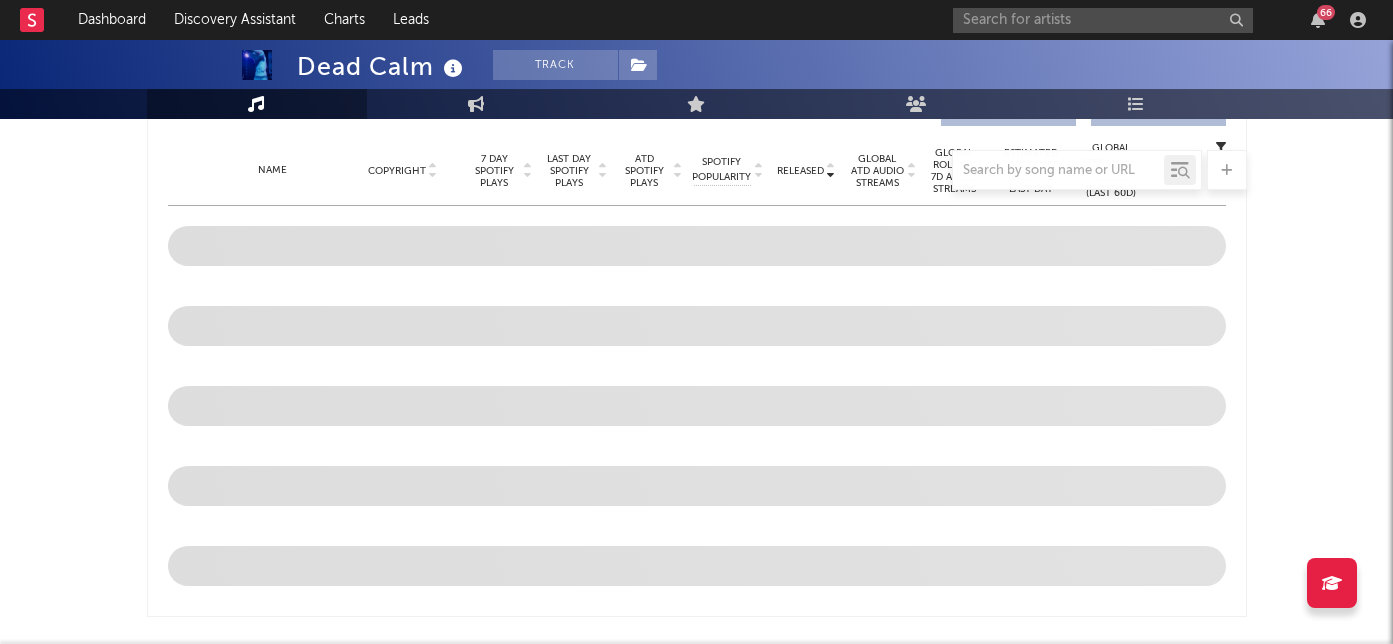 select on "6m" 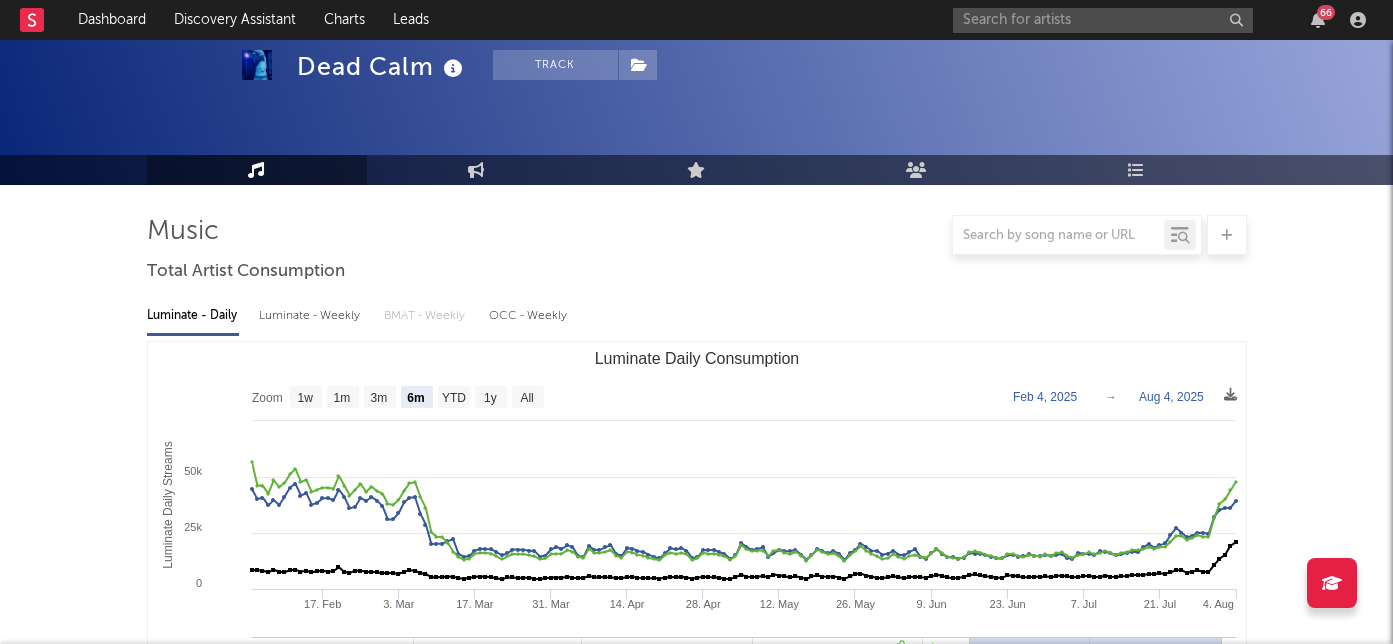 scroll, scrollTop: 0, scrollLeft: 0, axis: both 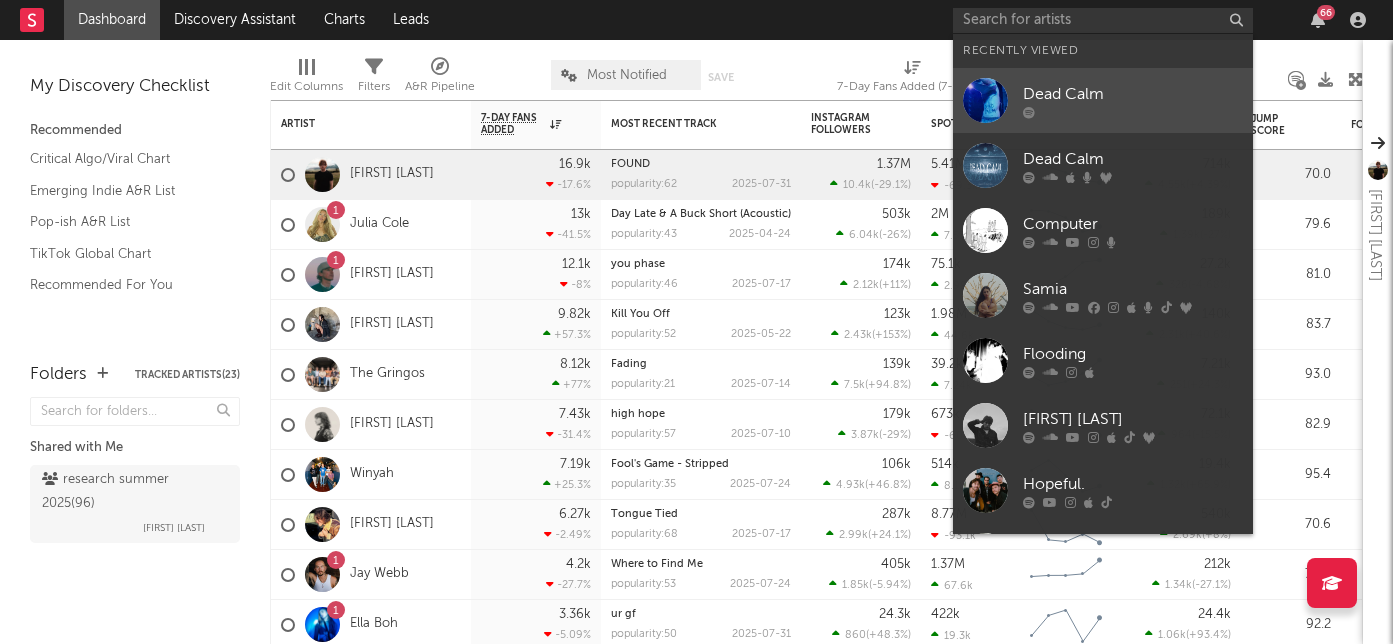 click on "Dead Calm" at bounding box center [1133, 94] 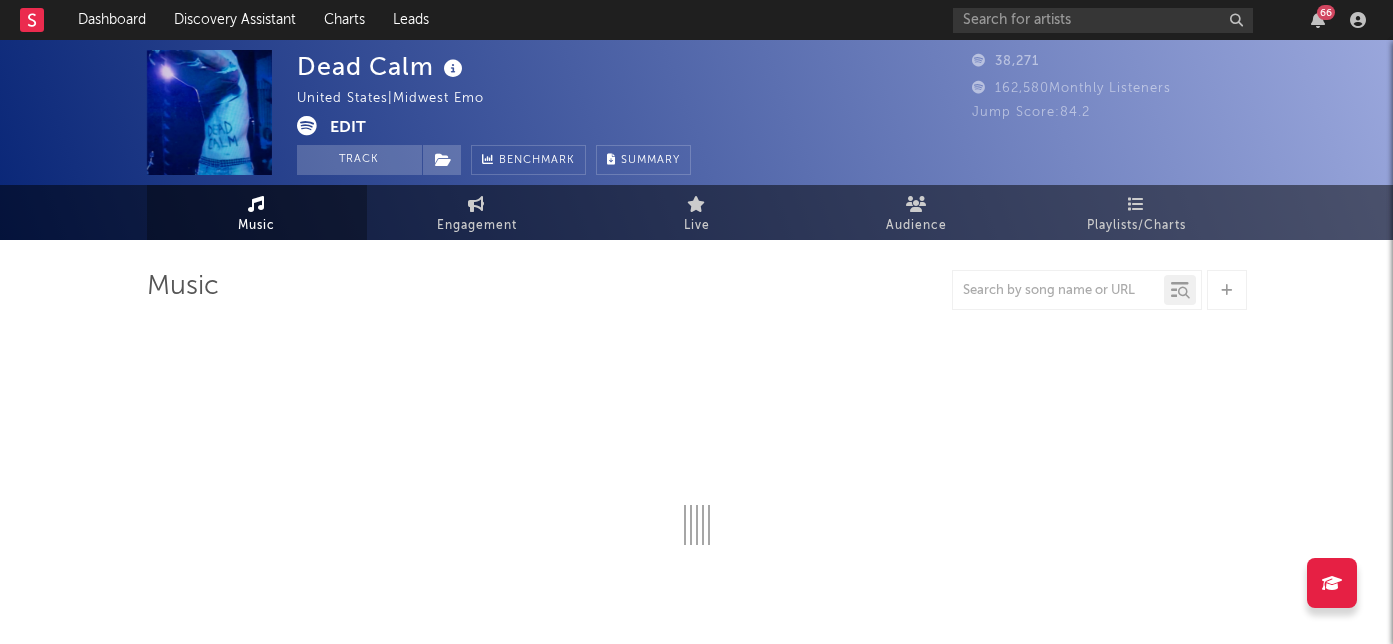 select on "6m" 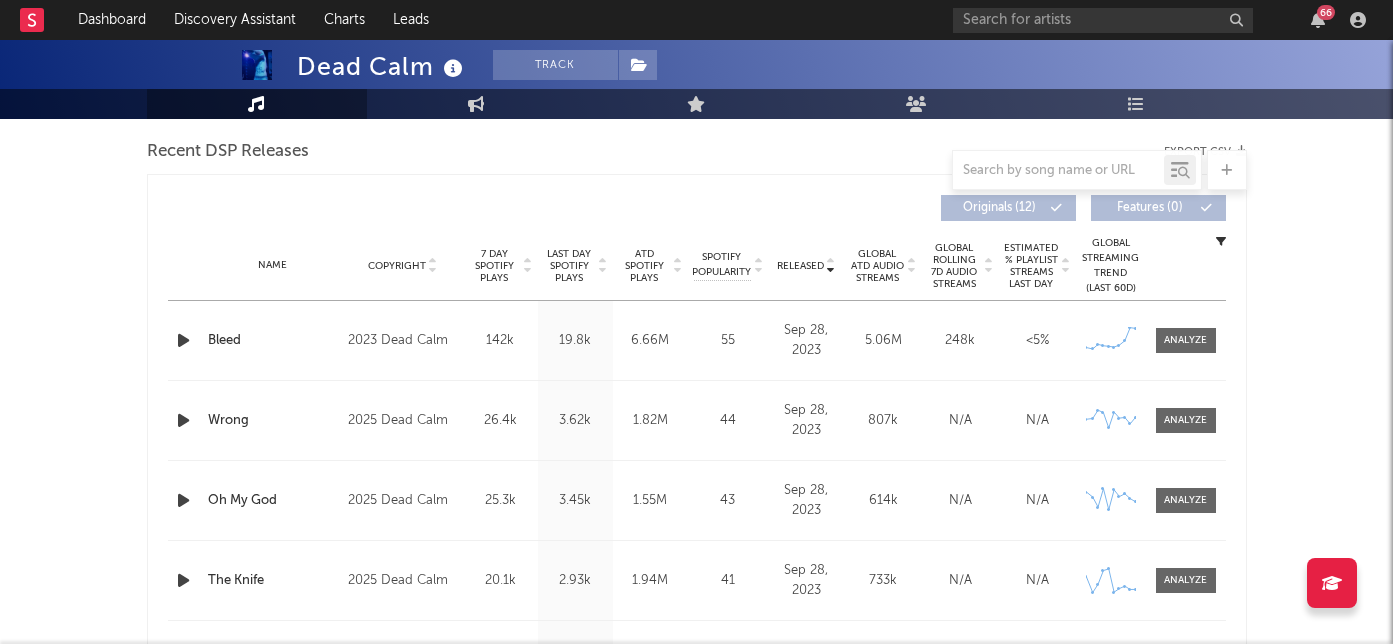 scroll, scrollTop: 381, scrollLeft: 0, axis: vertical 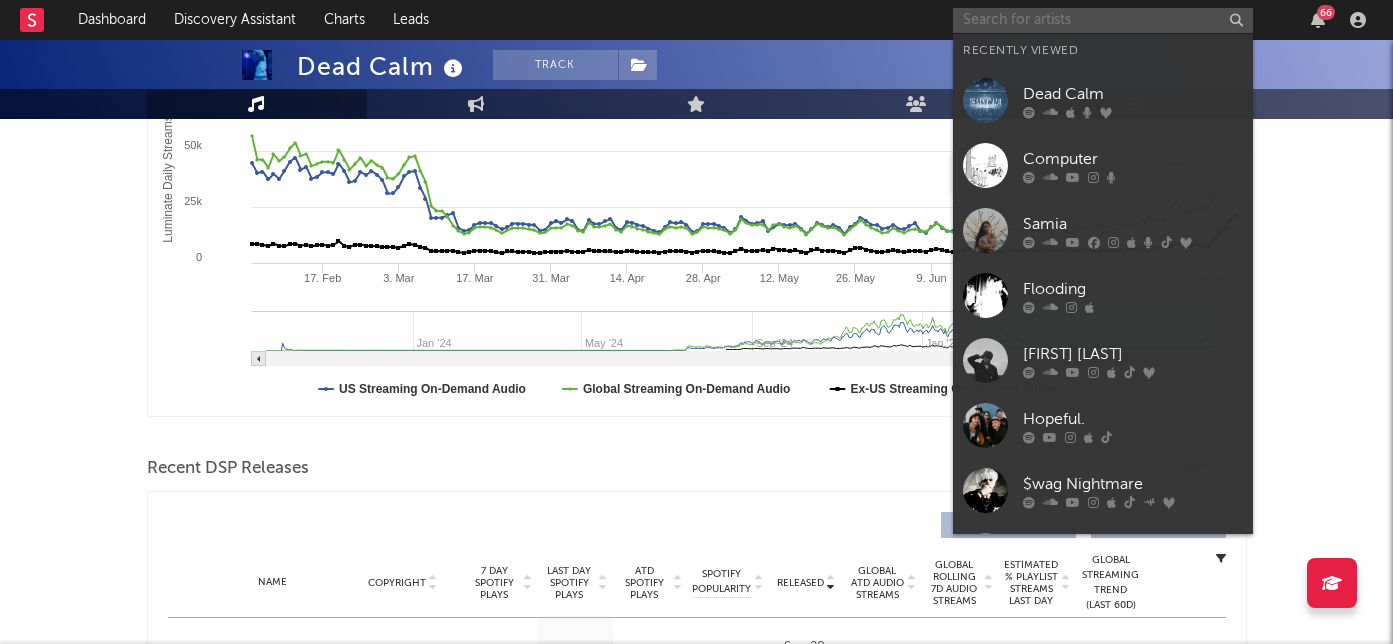 click at bounding box center (1103, 20) 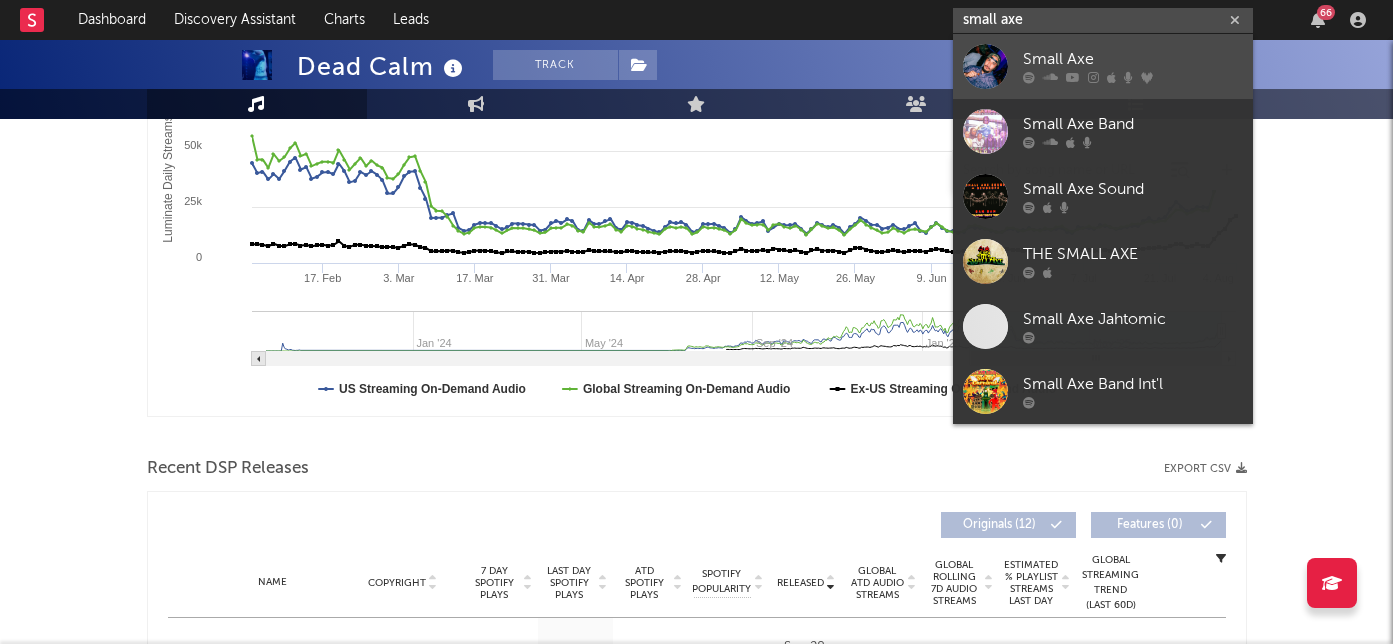 type on "small axe" 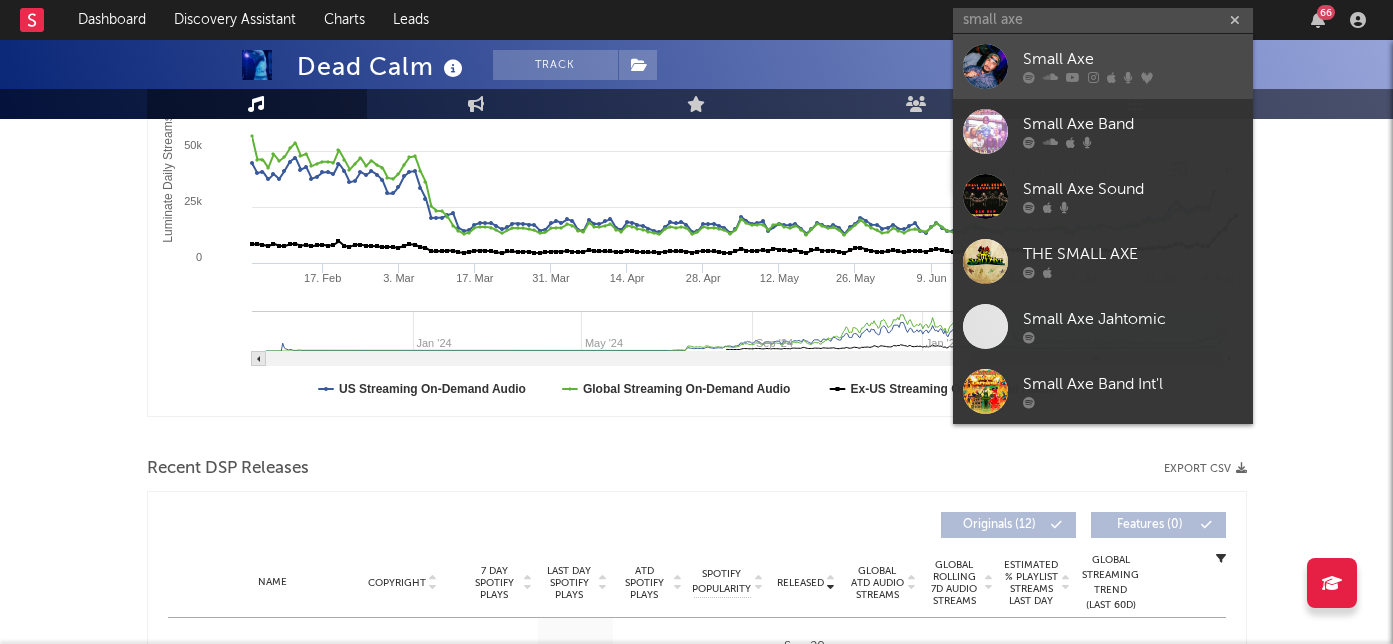 click on "Small Axe" at bounding box center (1133, 60) 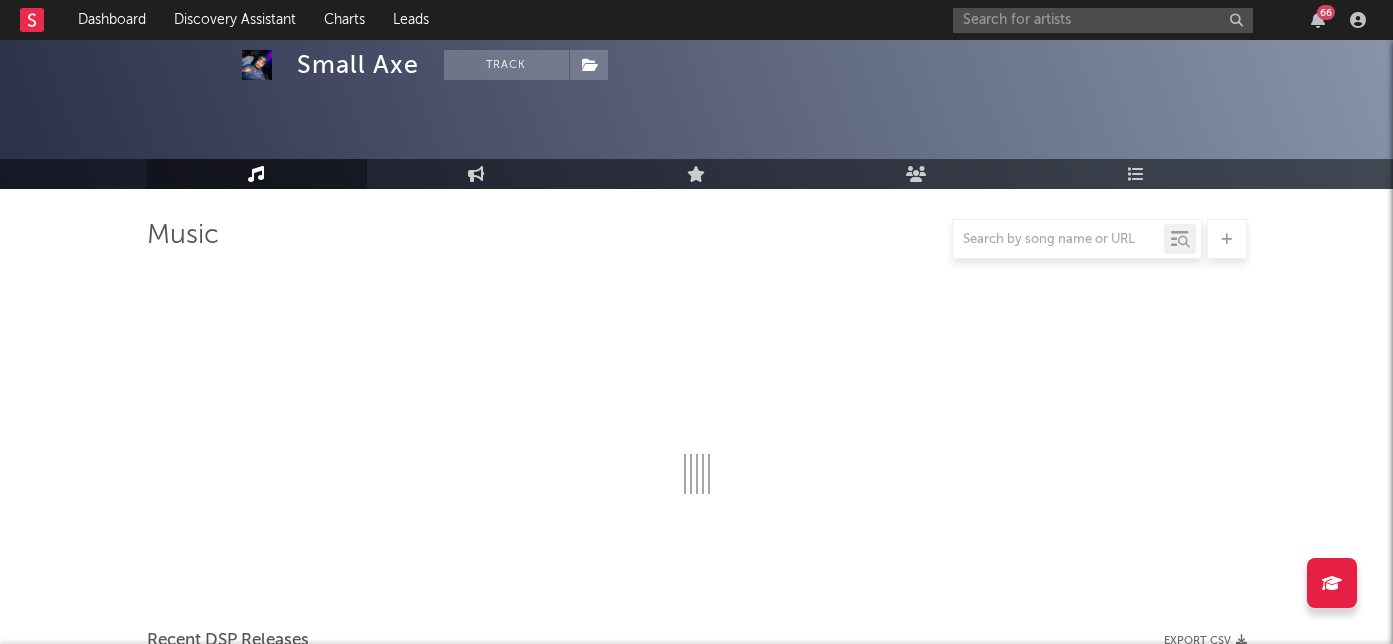 scroll, scrollTop: 381, scrollLeft: 0, axis: vertical 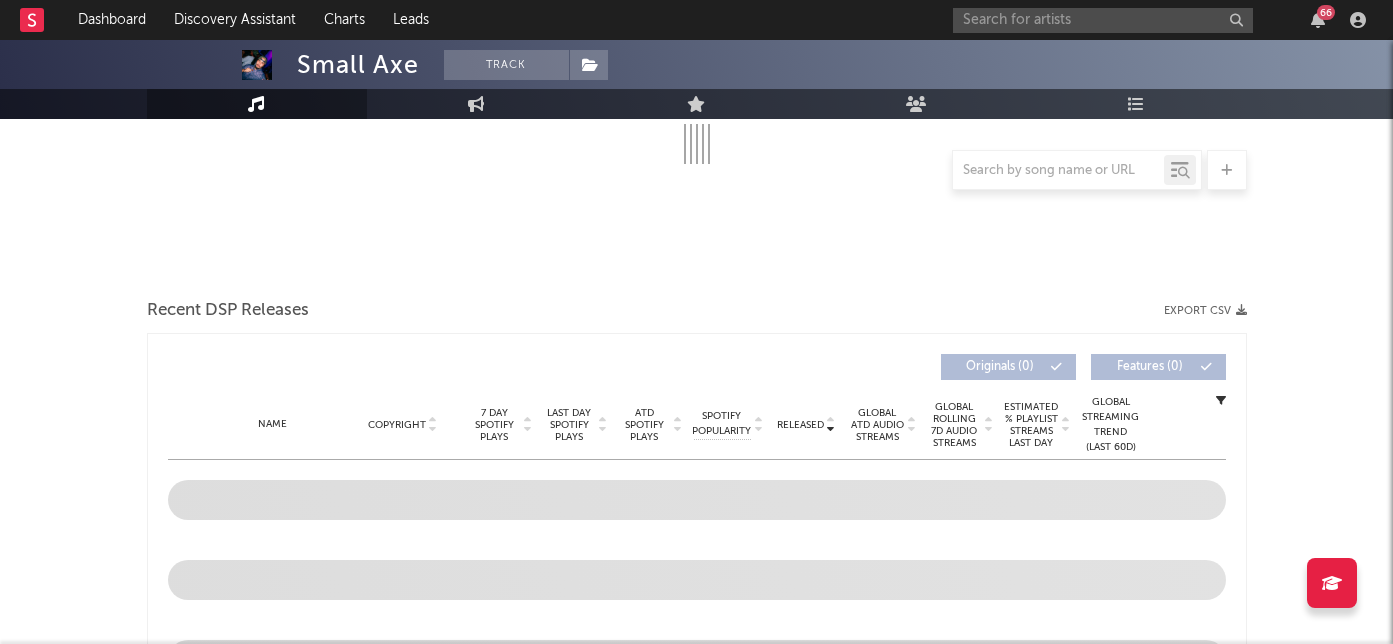 select on "6m" 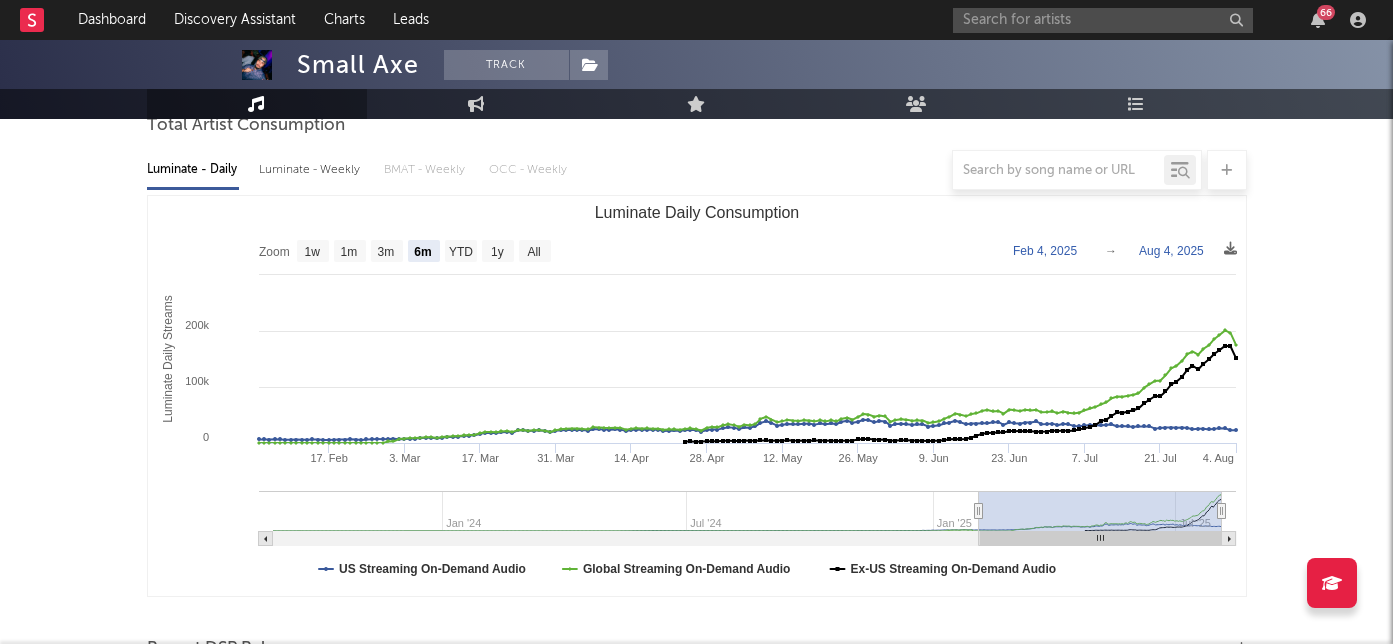 scroll, scrollTop: 226, scrollLeft: 0, axis: vertical 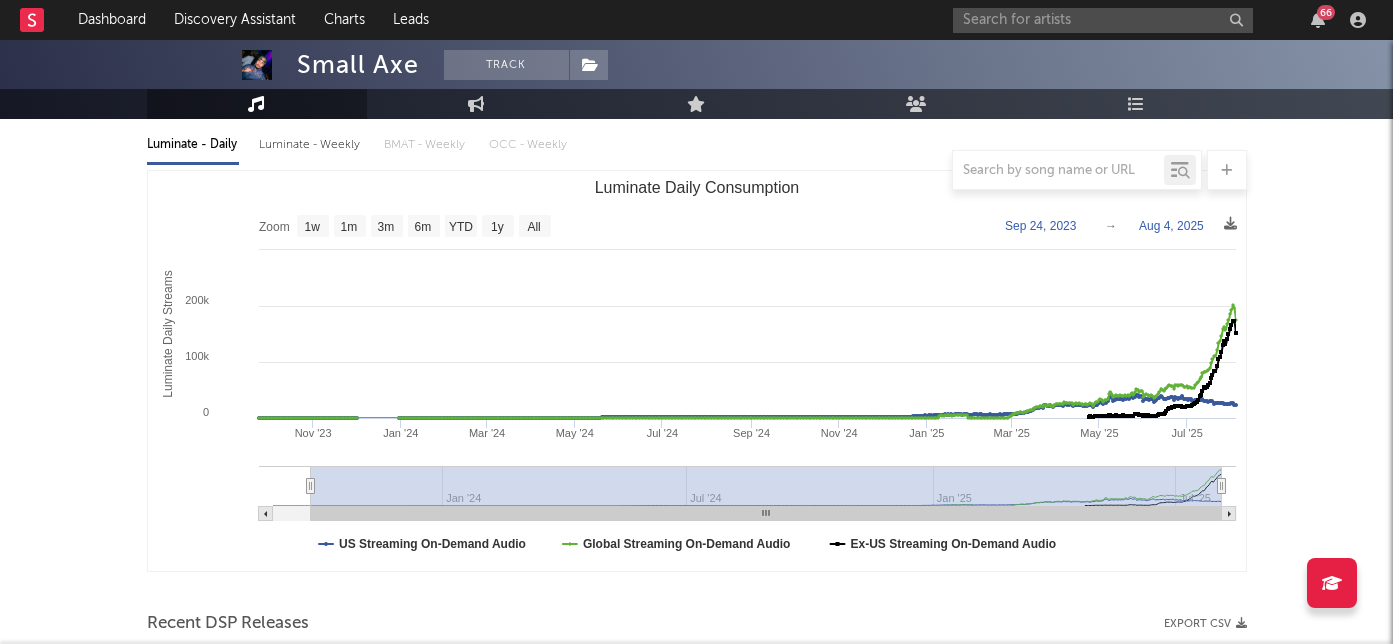type on "2023-09-23" 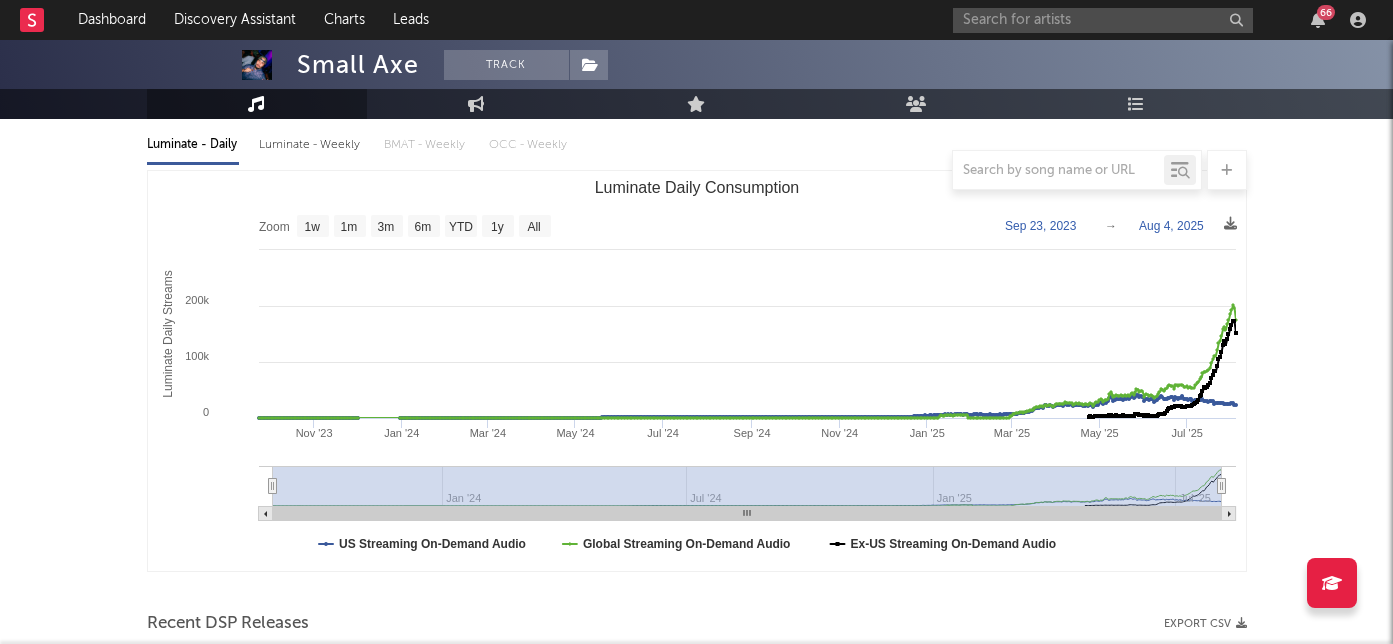 select on "All" 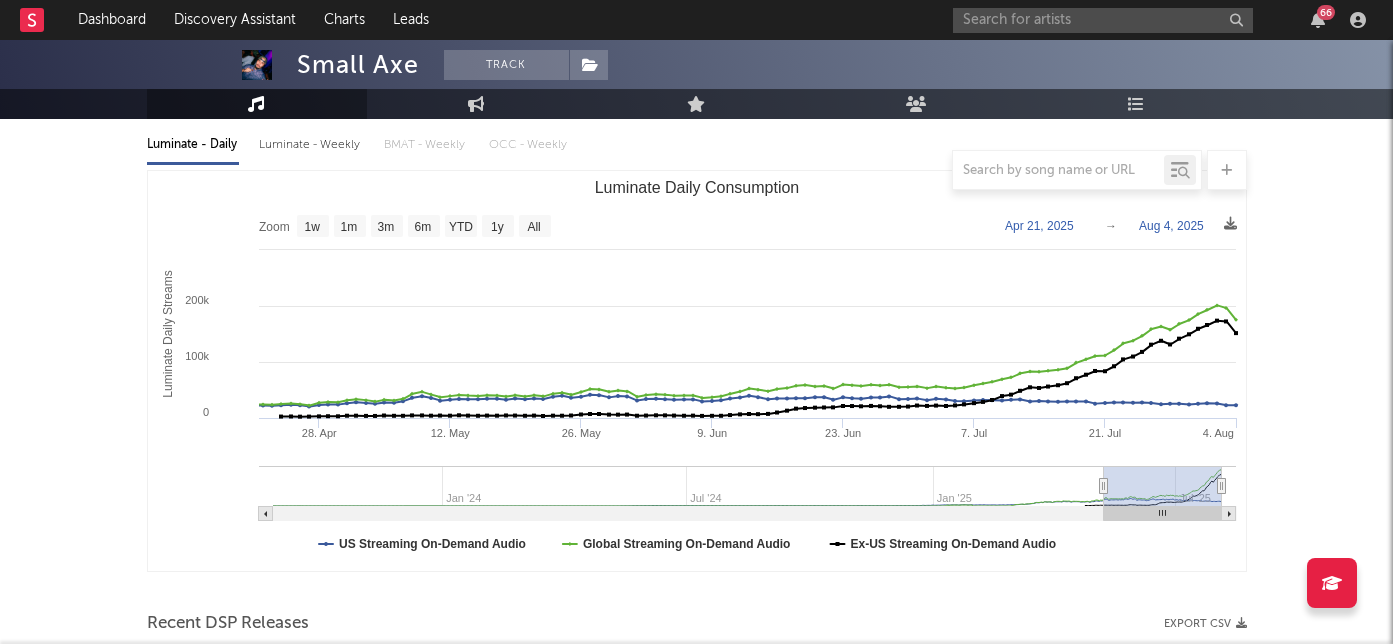 type on "2025-06-02" 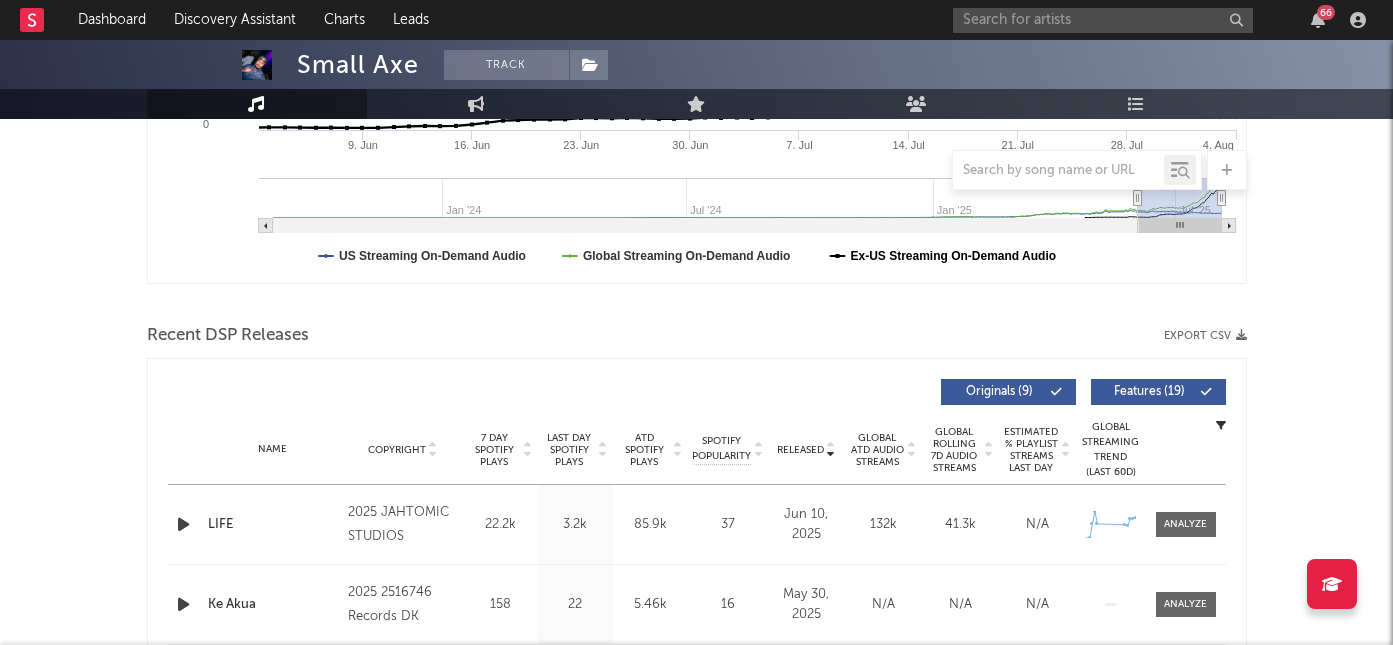 scroll, scrollTop: 0, scrollLeft: 0, axis: both 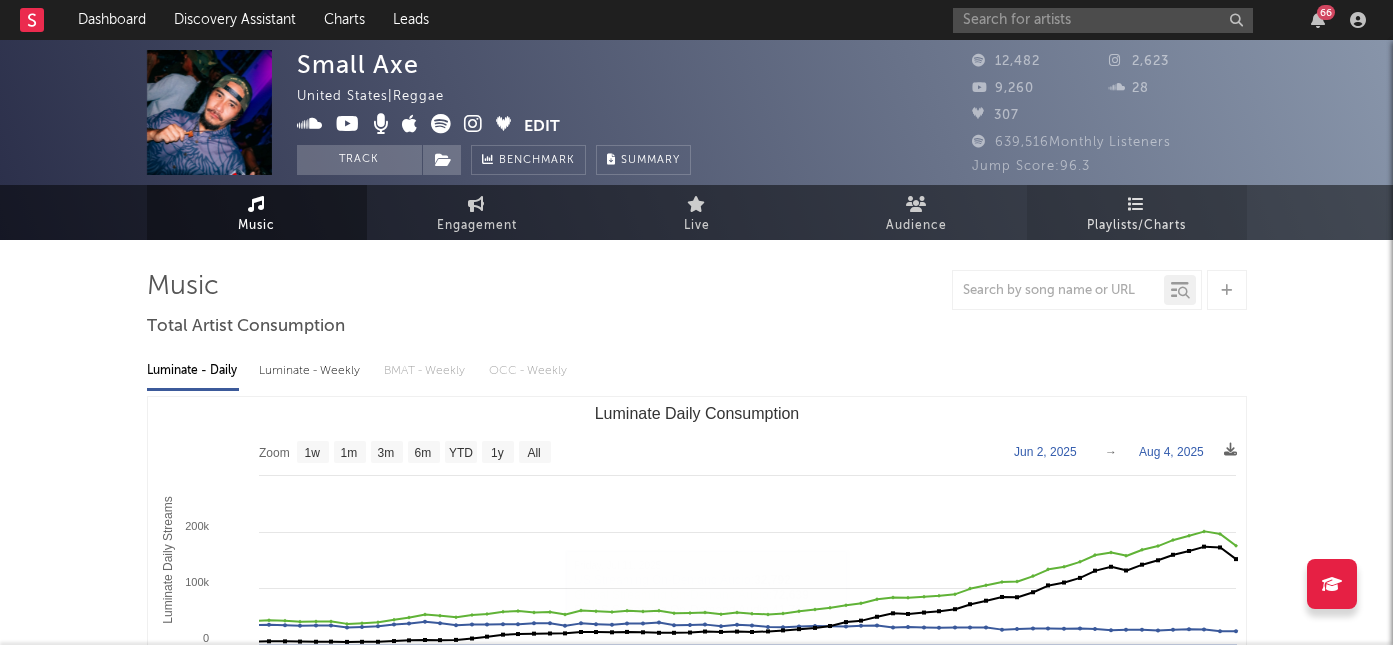 click on "Playlists/Charts" at bounding box center [1137, 212] 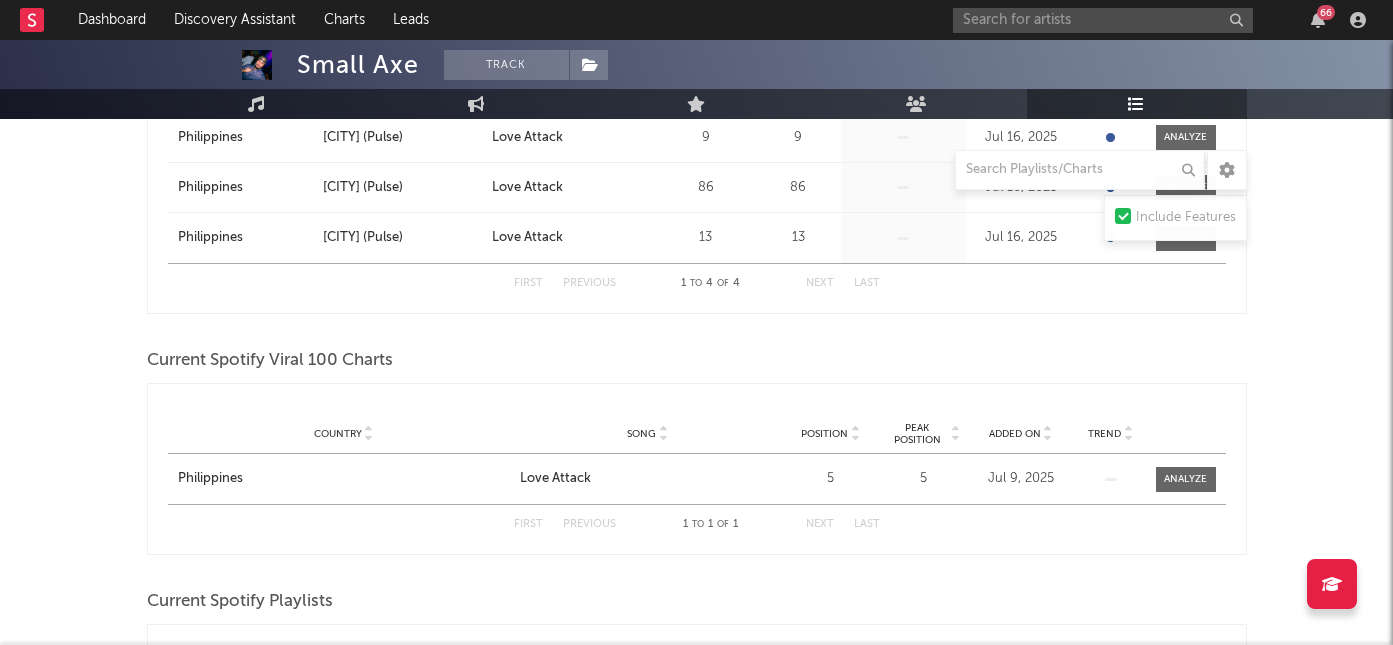 scroll, scrollTop: 499, scrollLeft: 0, axis: vertical 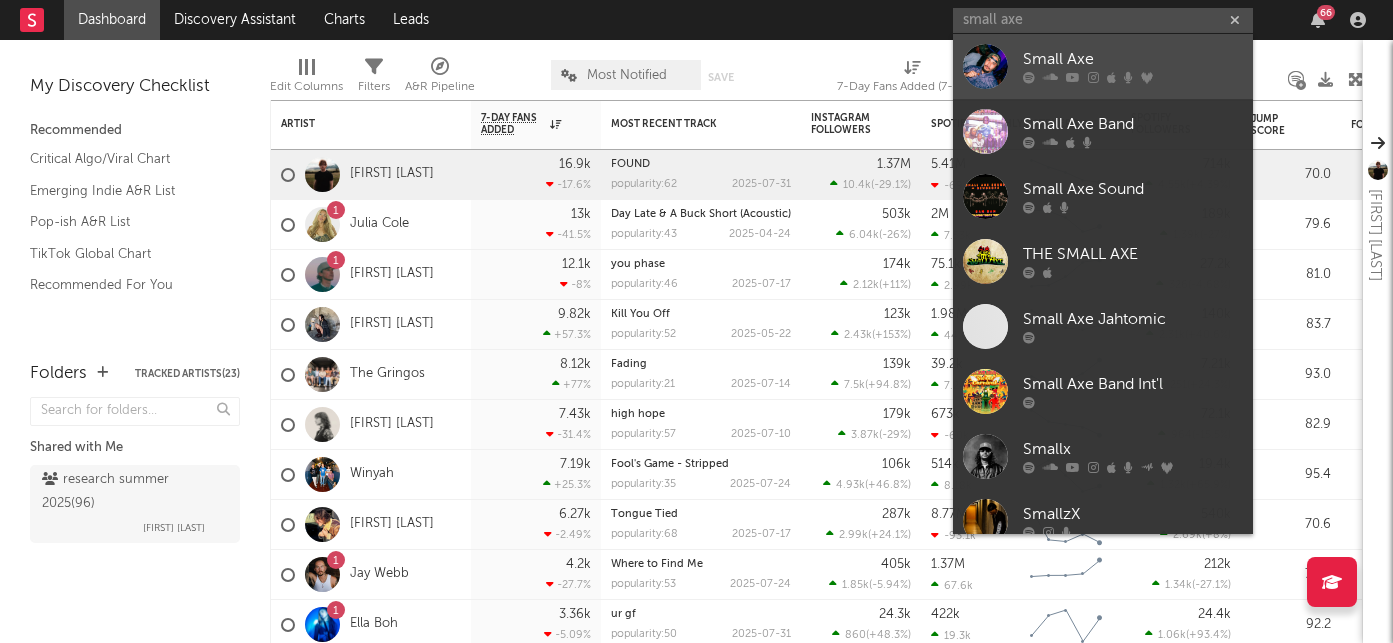 type on "small axe" 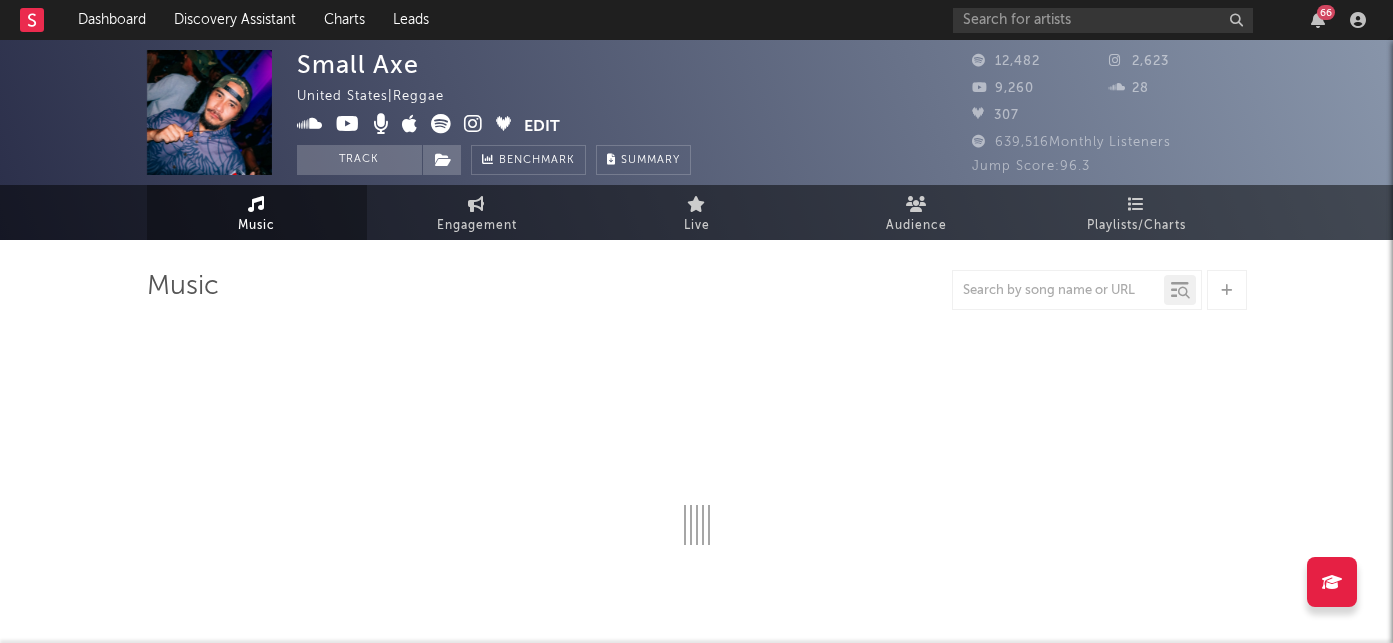 select on "6m" 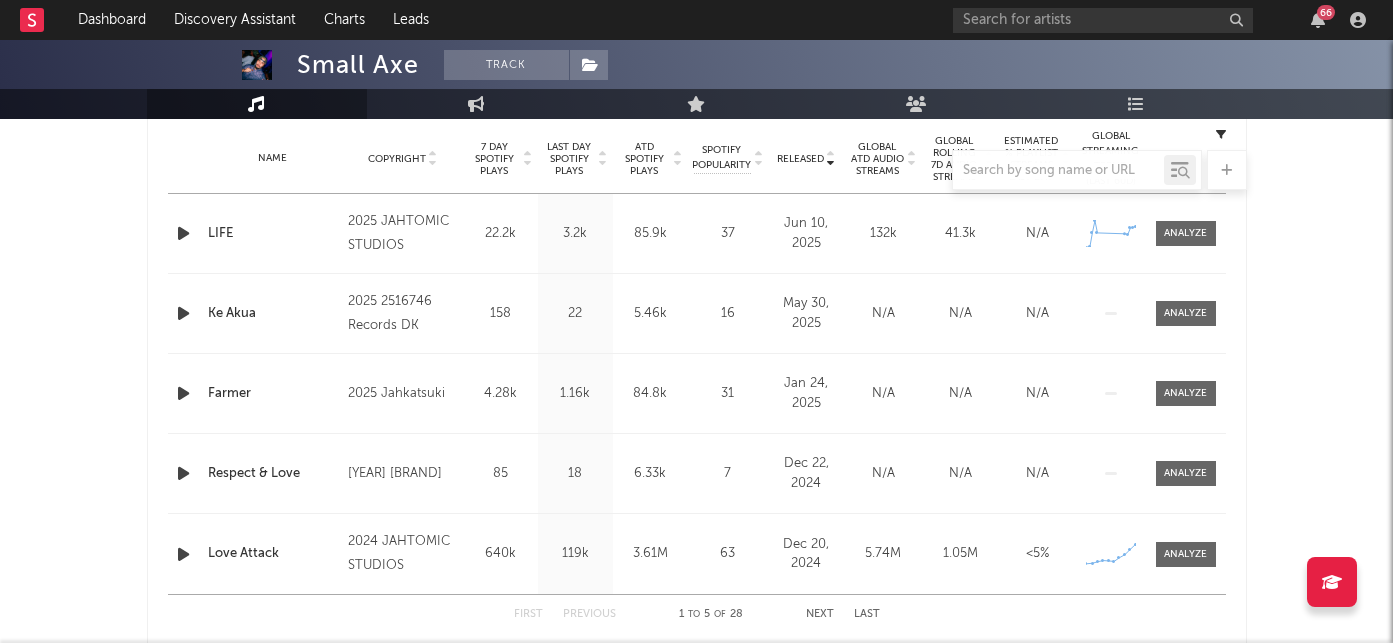 scroll, scrollTop: 755, scrollLeft: 0, axis: vertical 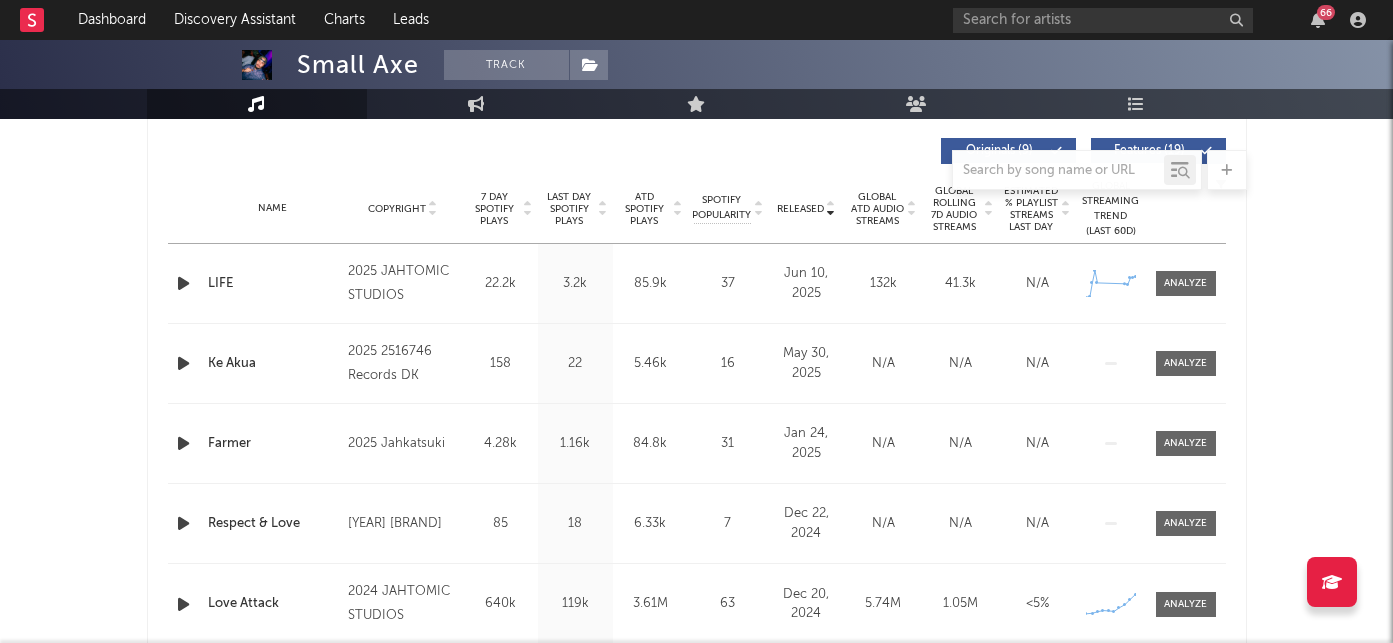 click on "7 Day Spotify Plays" at bounding box center (494, 209) 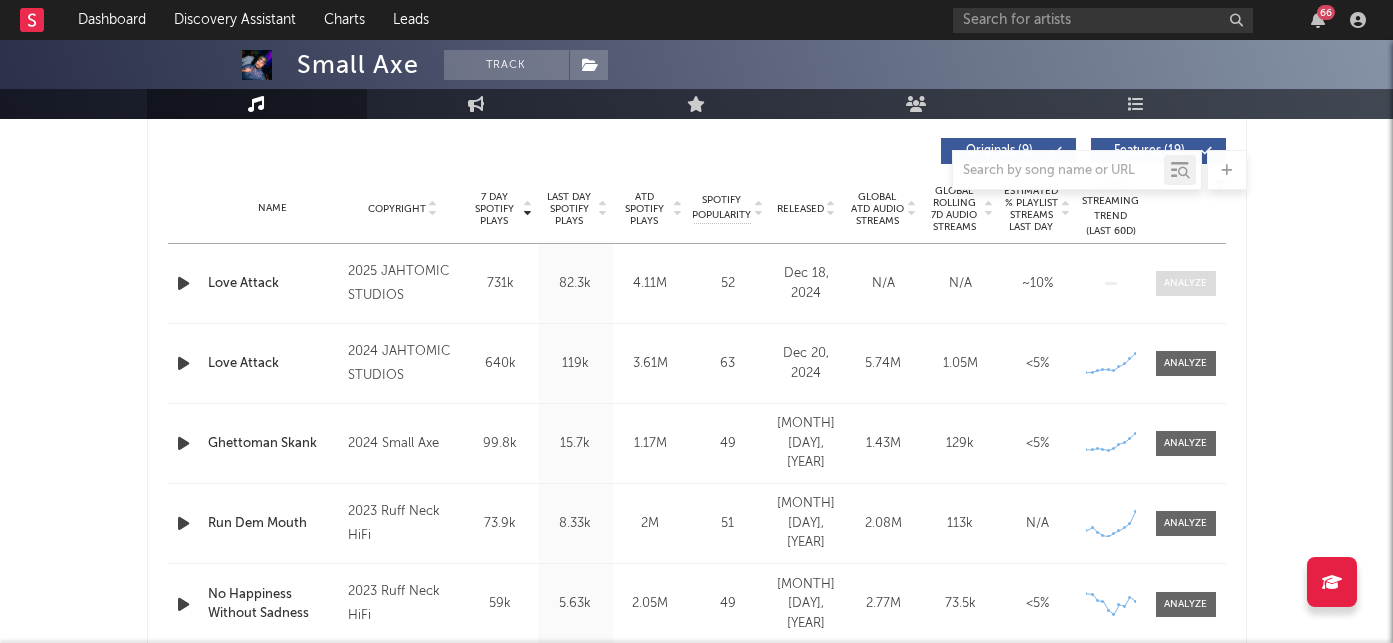 click at bounding box center (1185, 283) 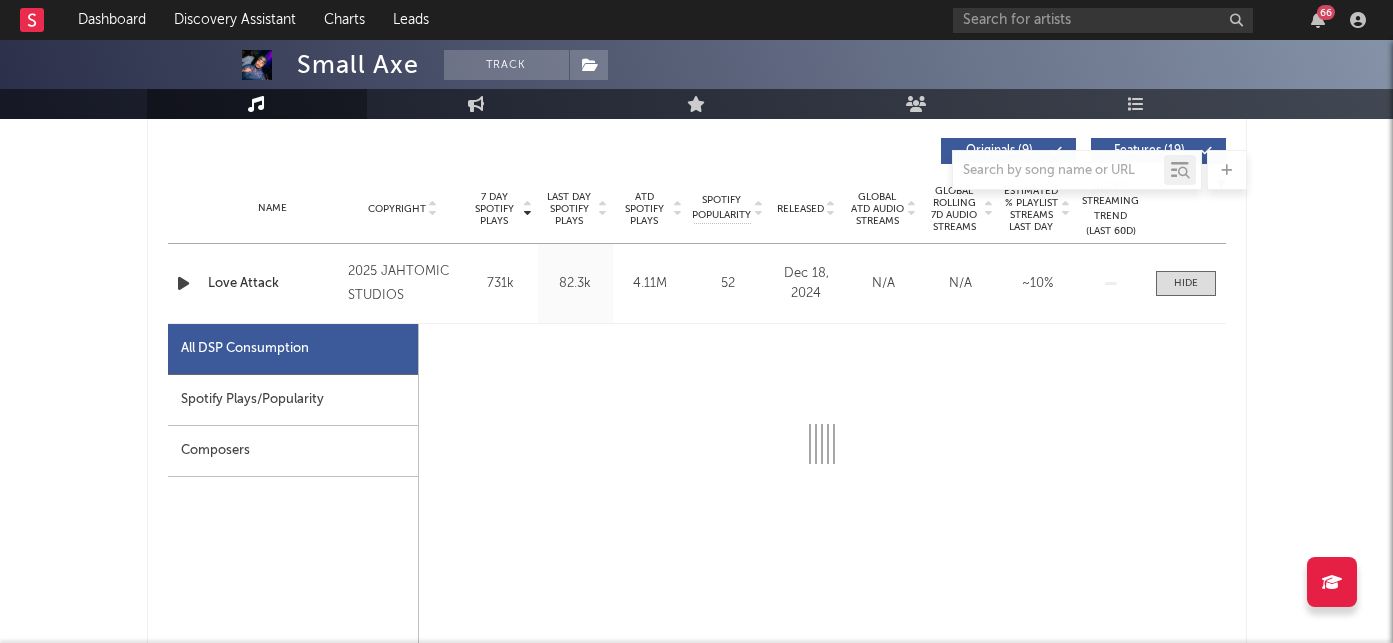 select on "1w" 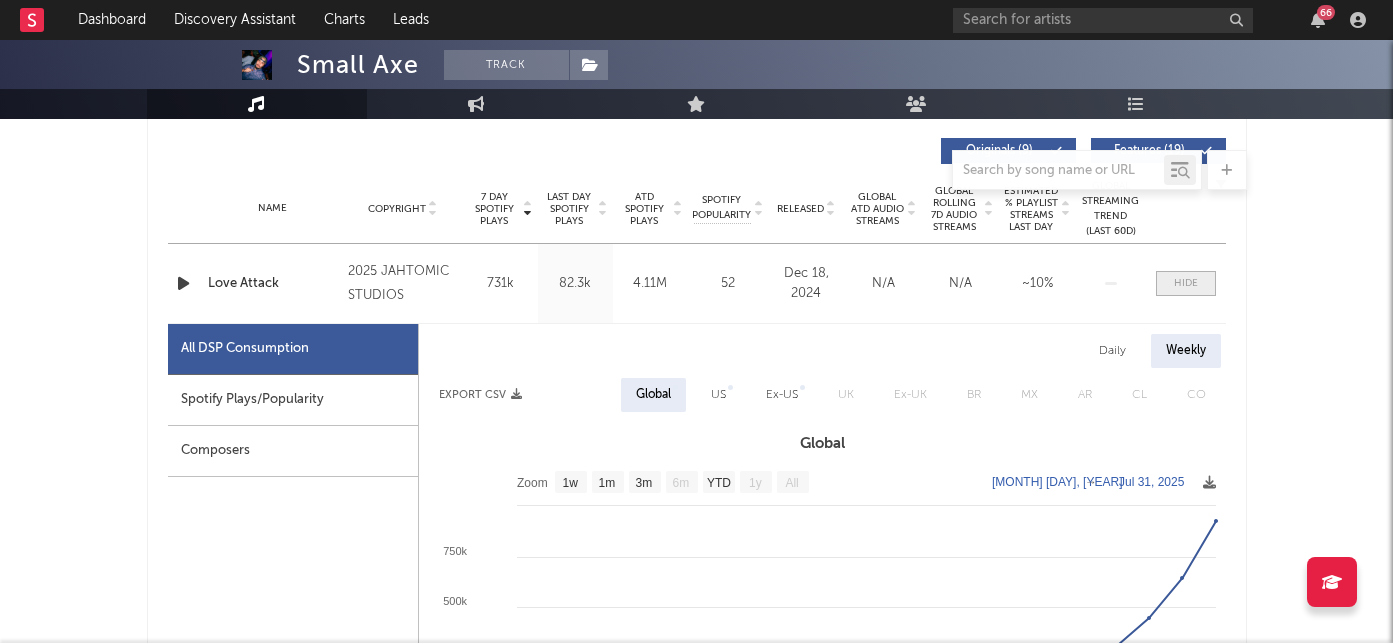 click at bounding box center [1186, 283] 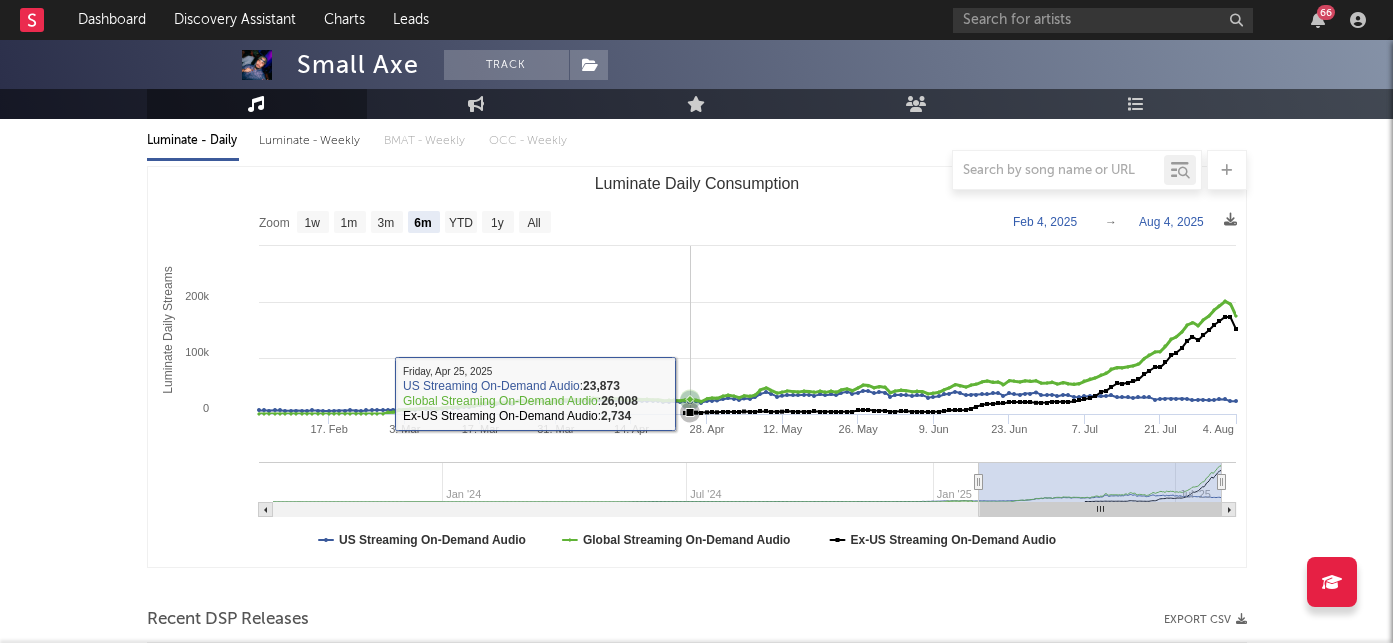 scroll, scrollTop: 100, scrollLeft: 0, axis: vertical 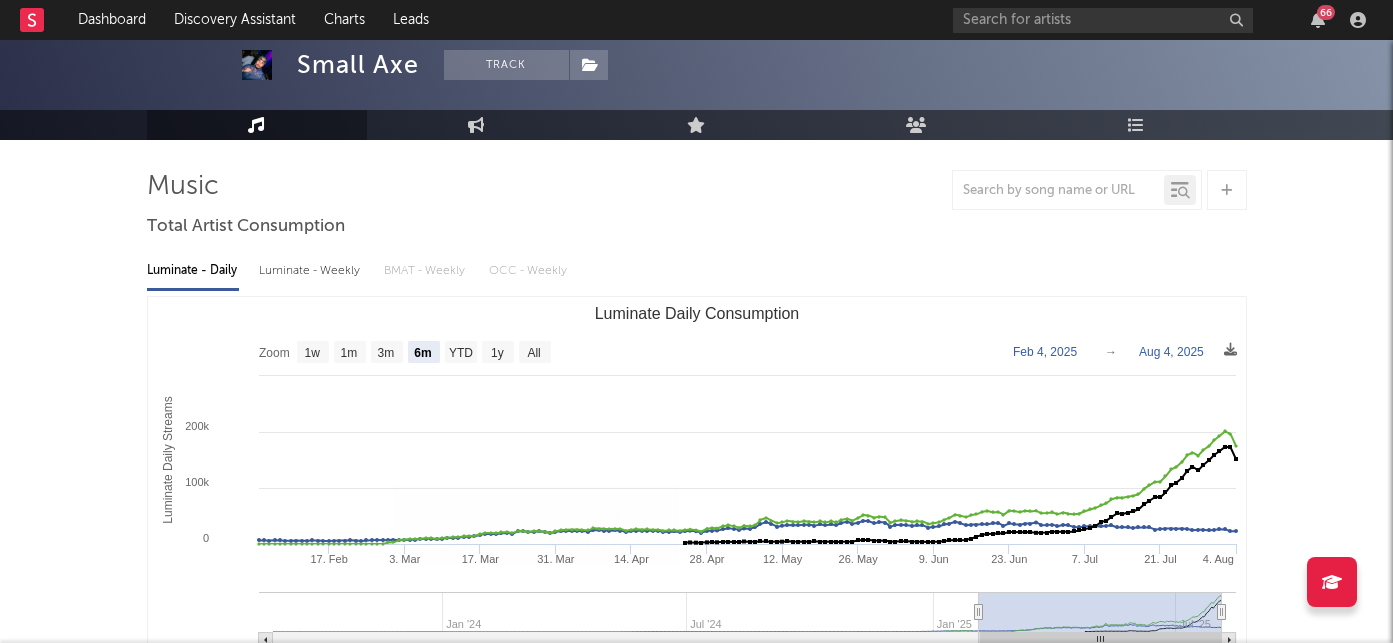 click on "Luminate - Weekly" at bounding box center (311, 271) 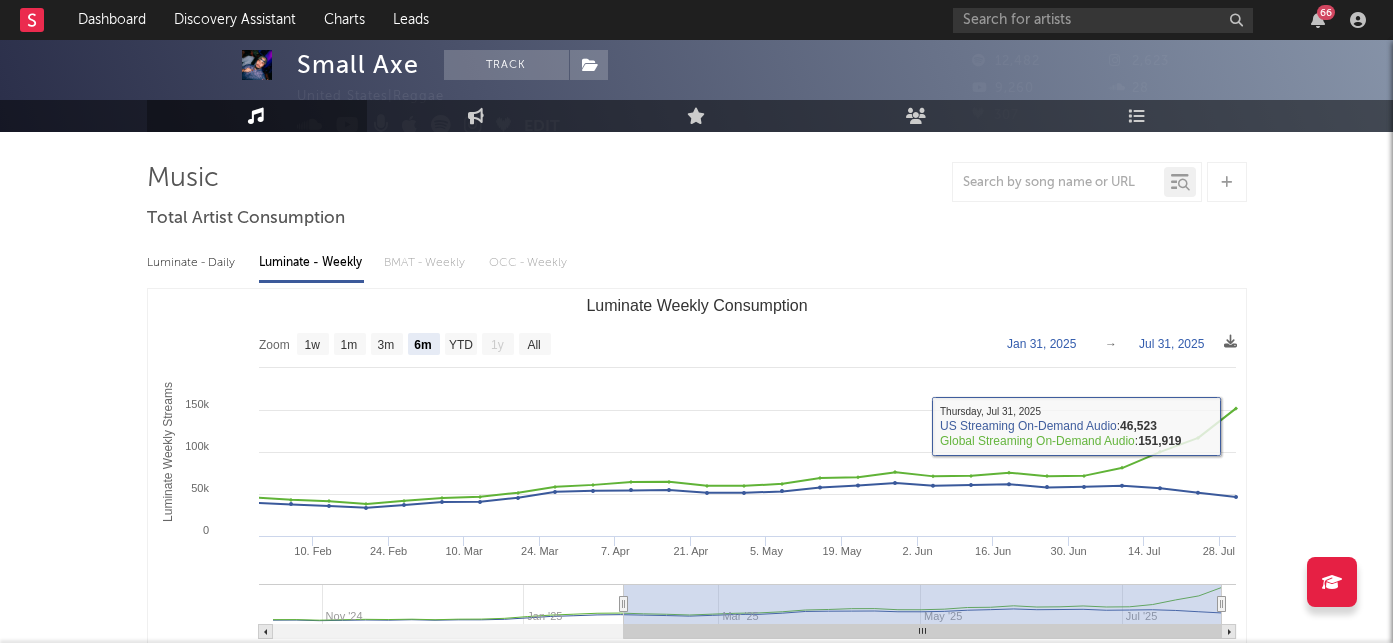scroll, scrollTop: 167, scrollLeft: 0, axis: vertical 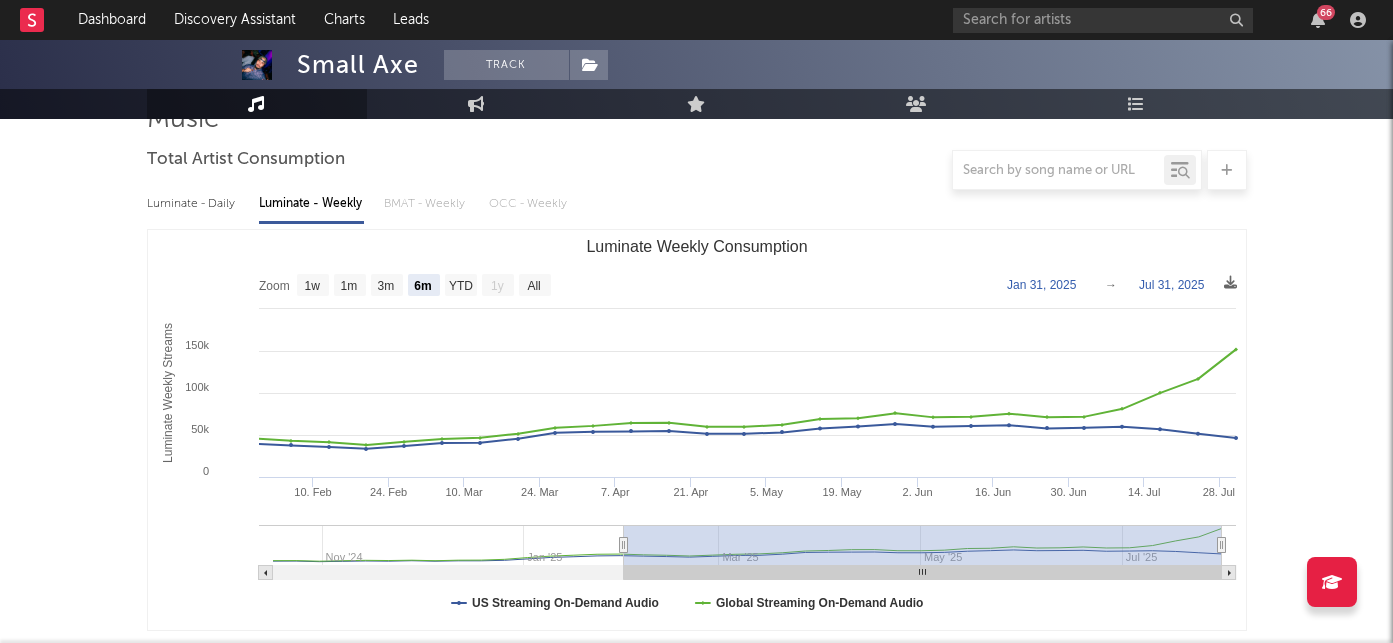 click on "Luminate - Daily" at bounding box center (193, 204) 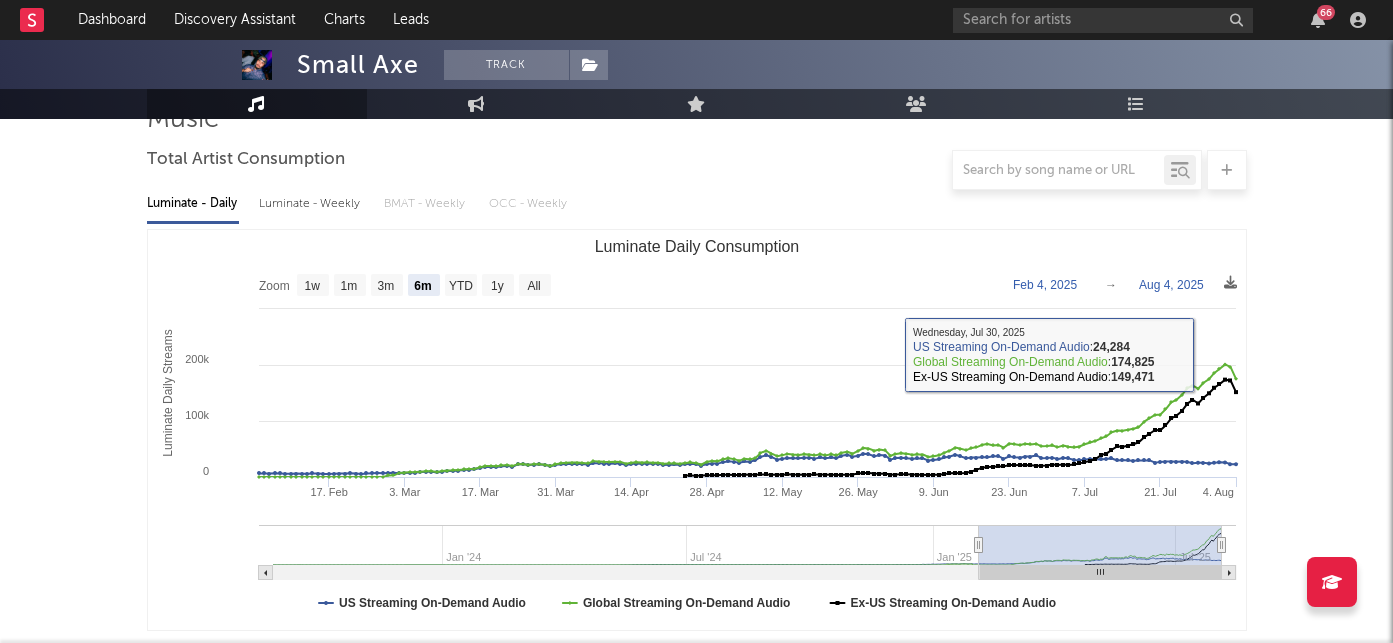 click on "Luminate - Weekly" at bounding box center (311, 204) 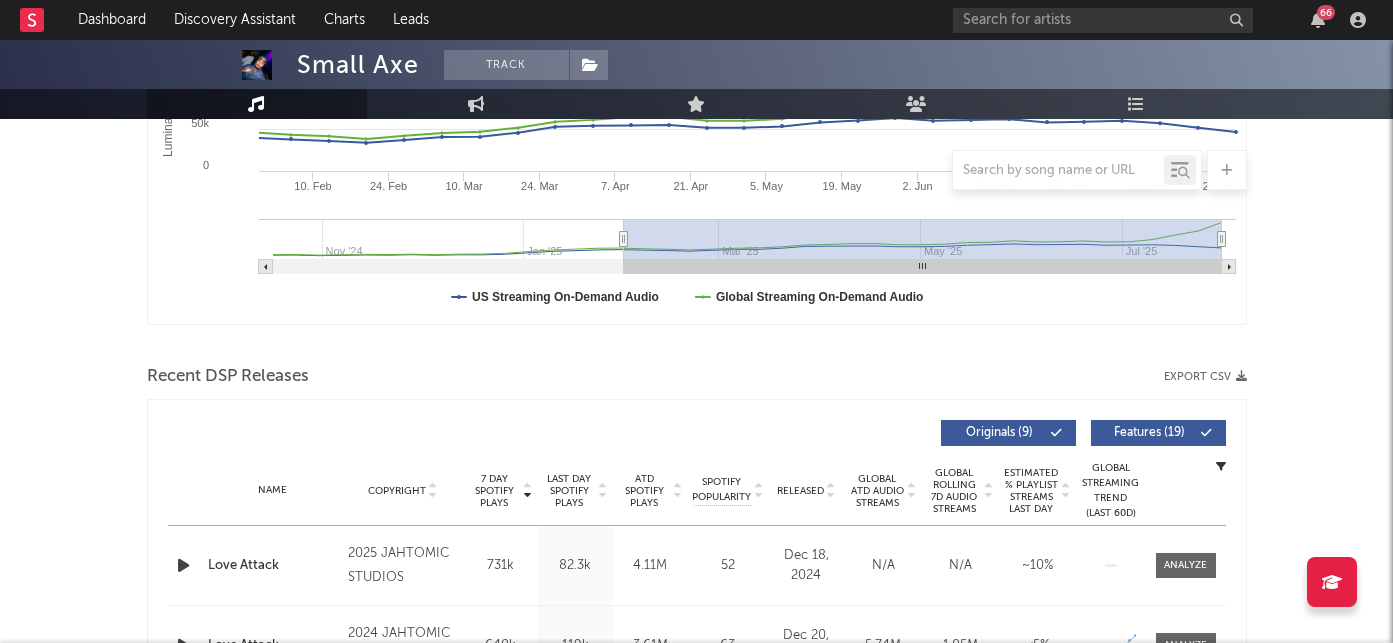 scroll, scrollTop: 687, scrollLeft: 0, axis: vertical 